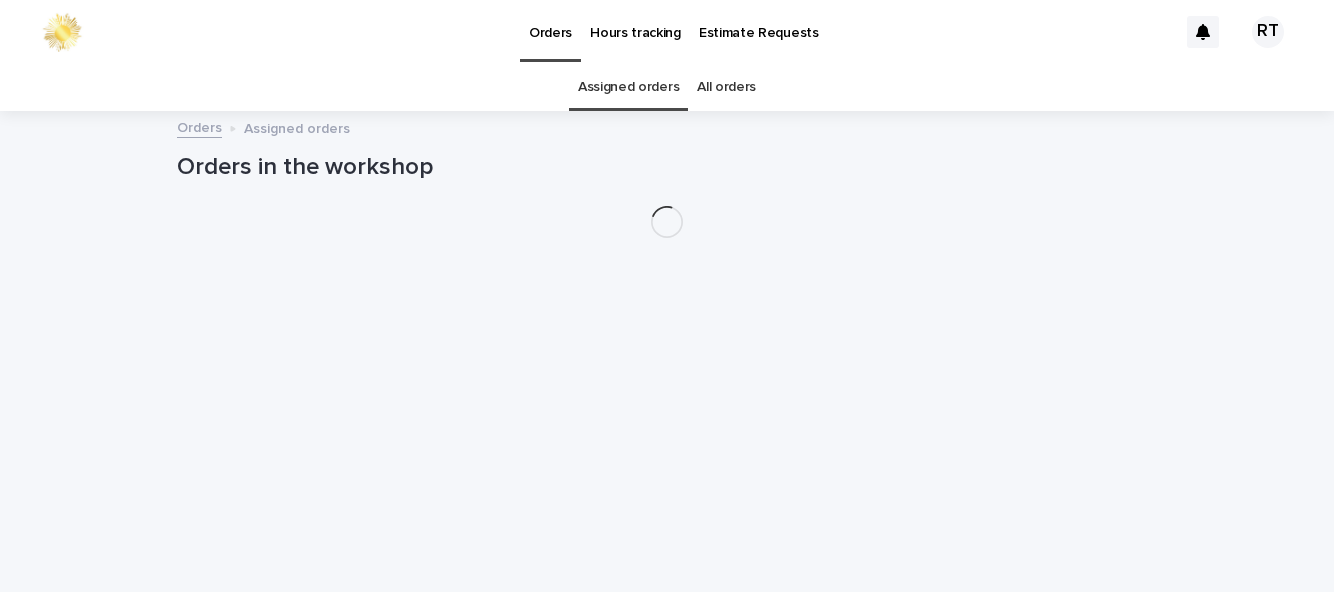 scroll, scrollTop: 0, scrollLeft: 0, axis: both 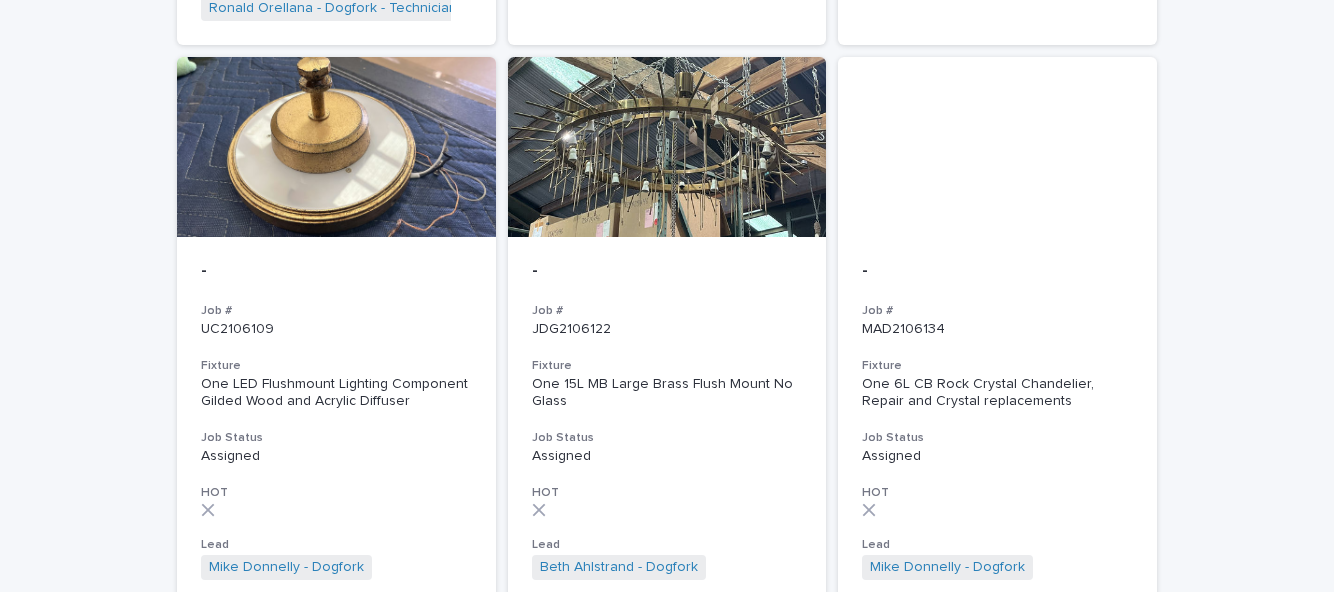 click on "Fixture" at bounding box center (667, 366) 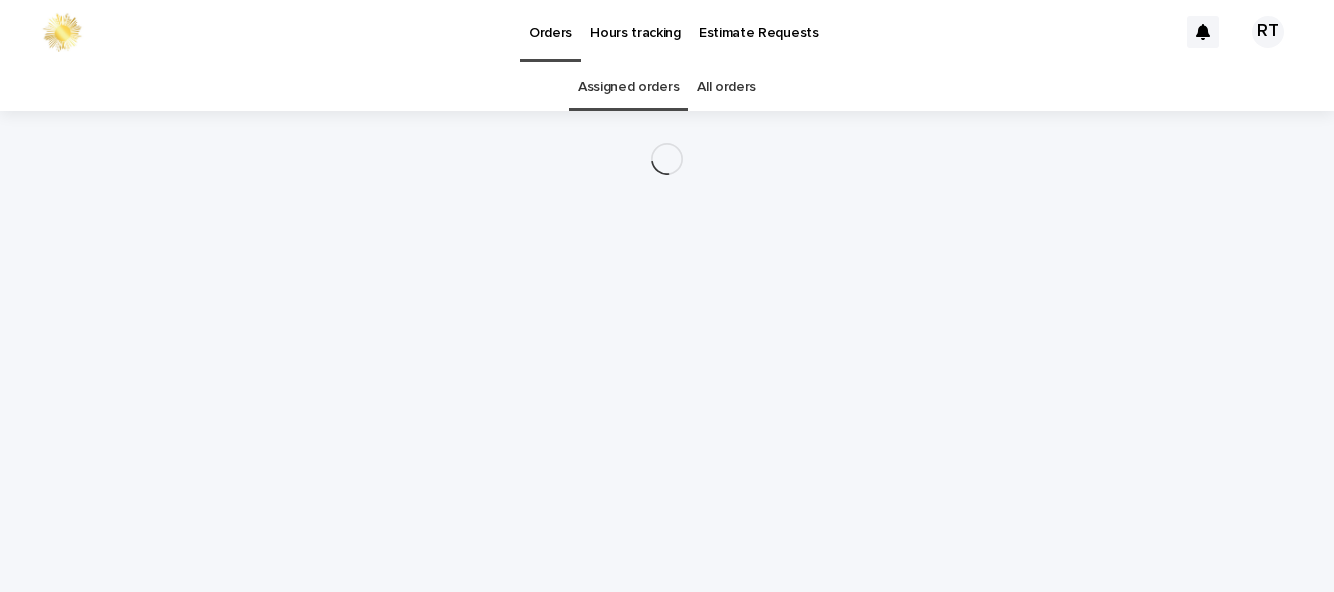 scroll, scrollTop: 0, scrollLeft: 0, axis: both 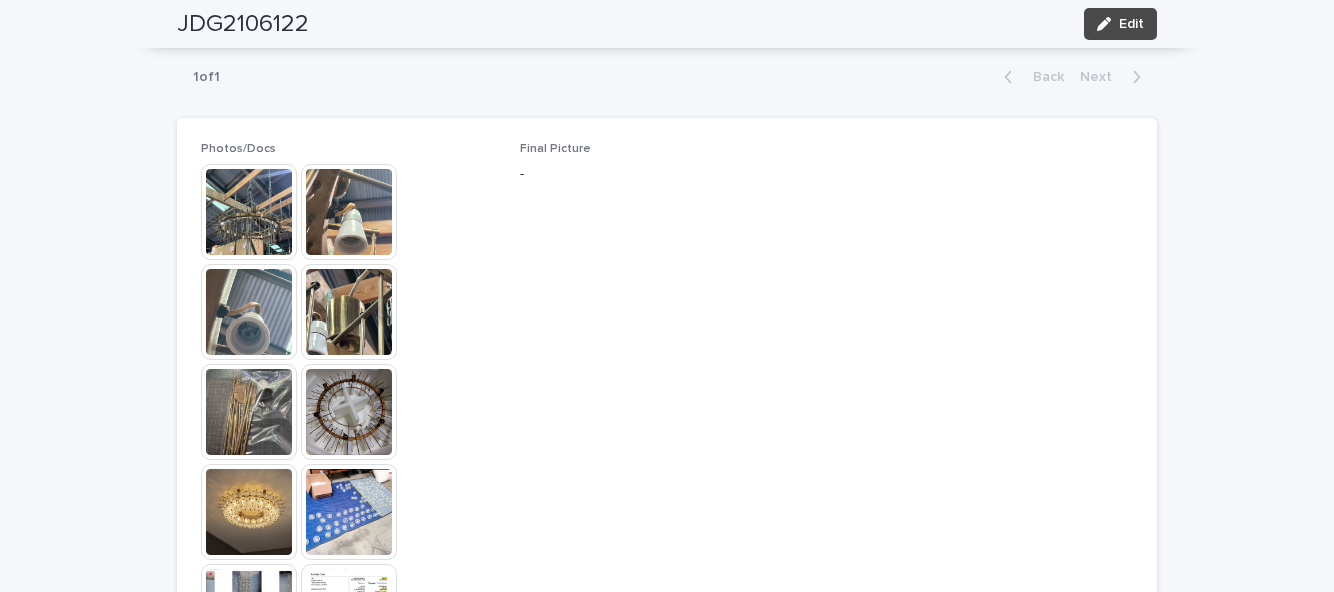 click at bounding box center [249, 212] 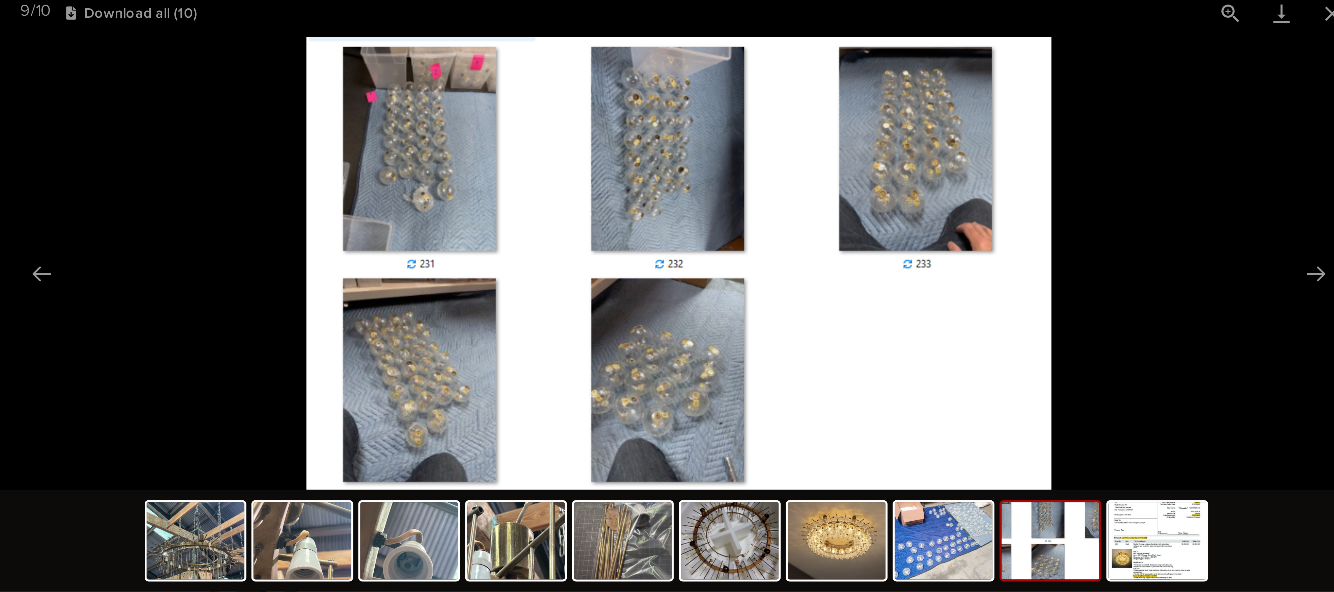 scroll, scrollTop: 0, scrollLeft: 0, axis: both 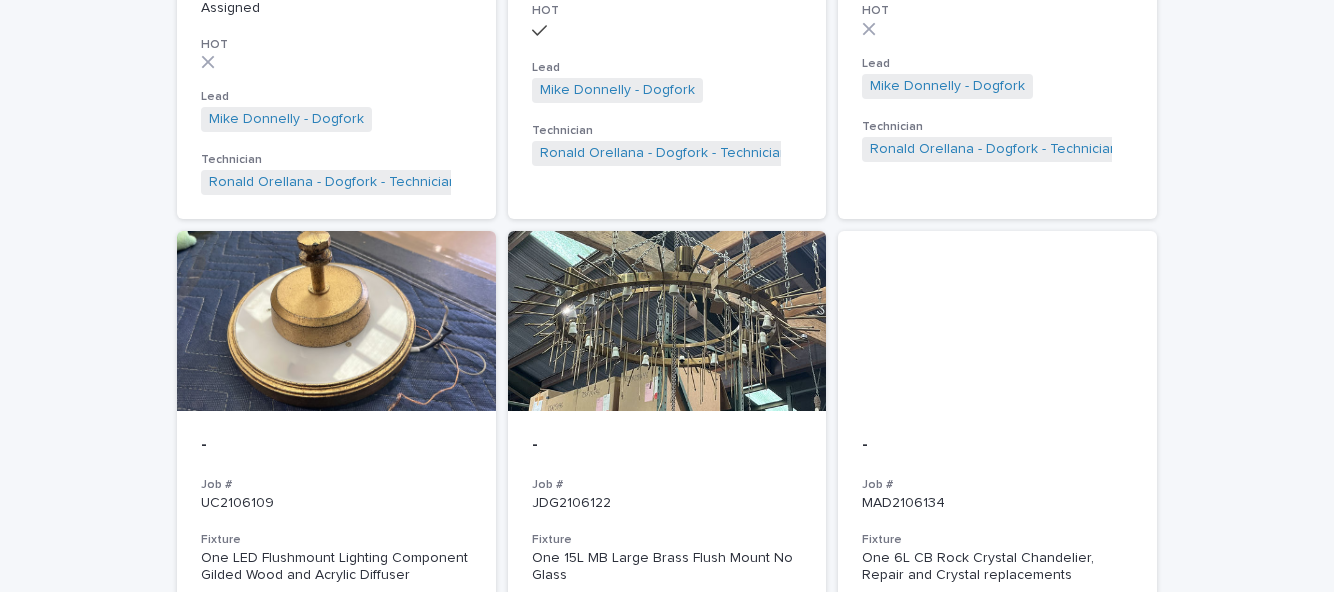 click on "JDG2106122" at bounding box center (667, 501) 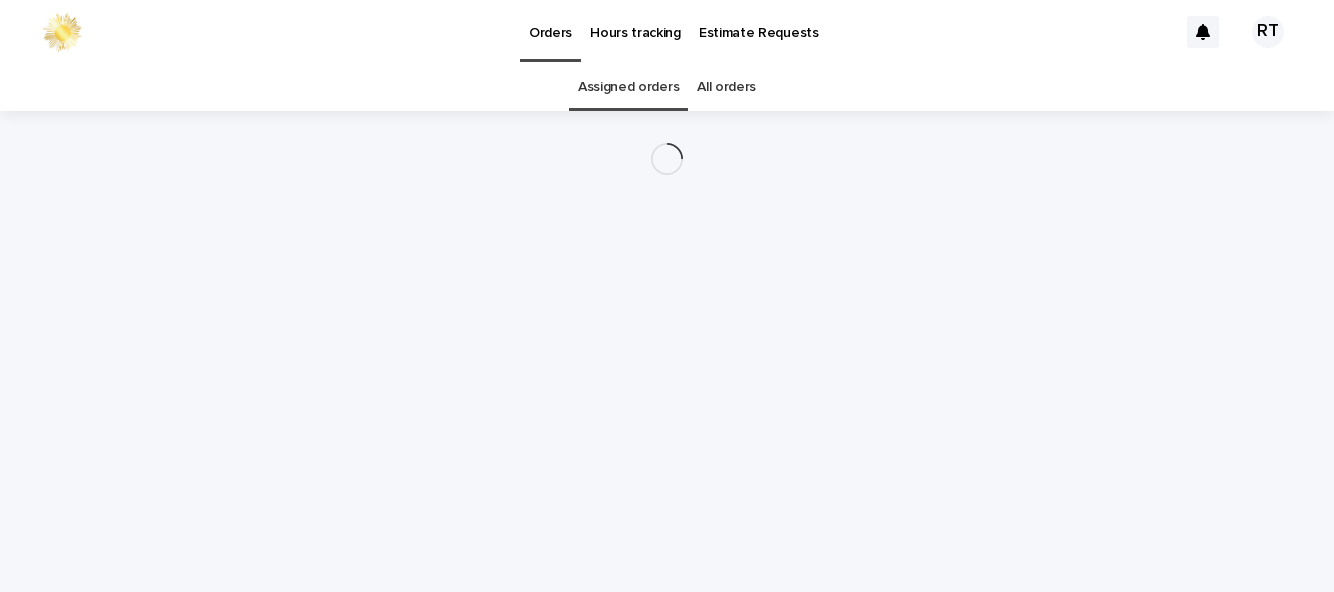scroll, scrollTop: 0, scrollLeft: 0, axis: both 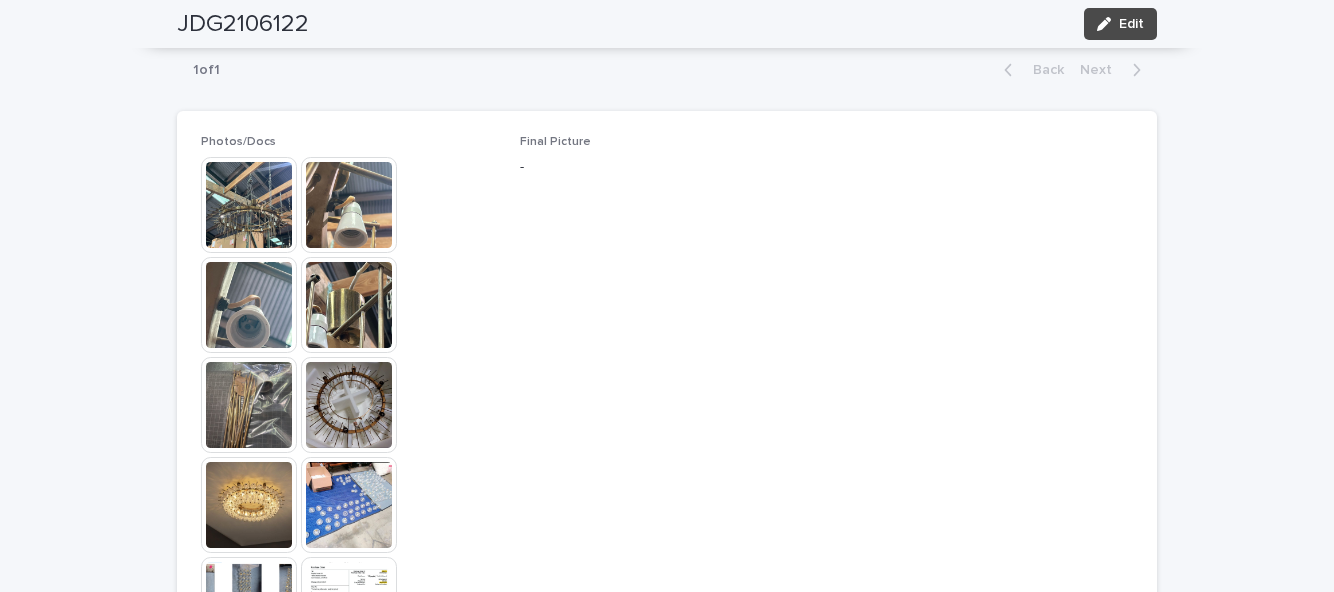 click at bounding box center (249, 205) 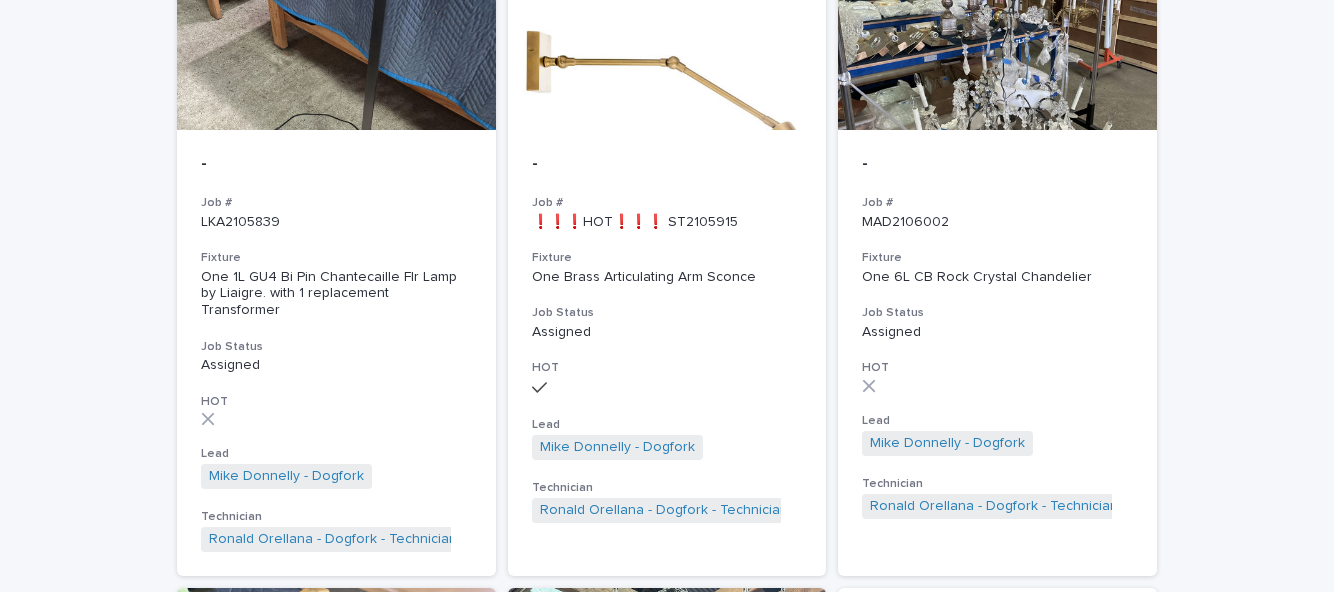 scroll, scrollTop: 311, scrollLeft: 0, axis: vertical 